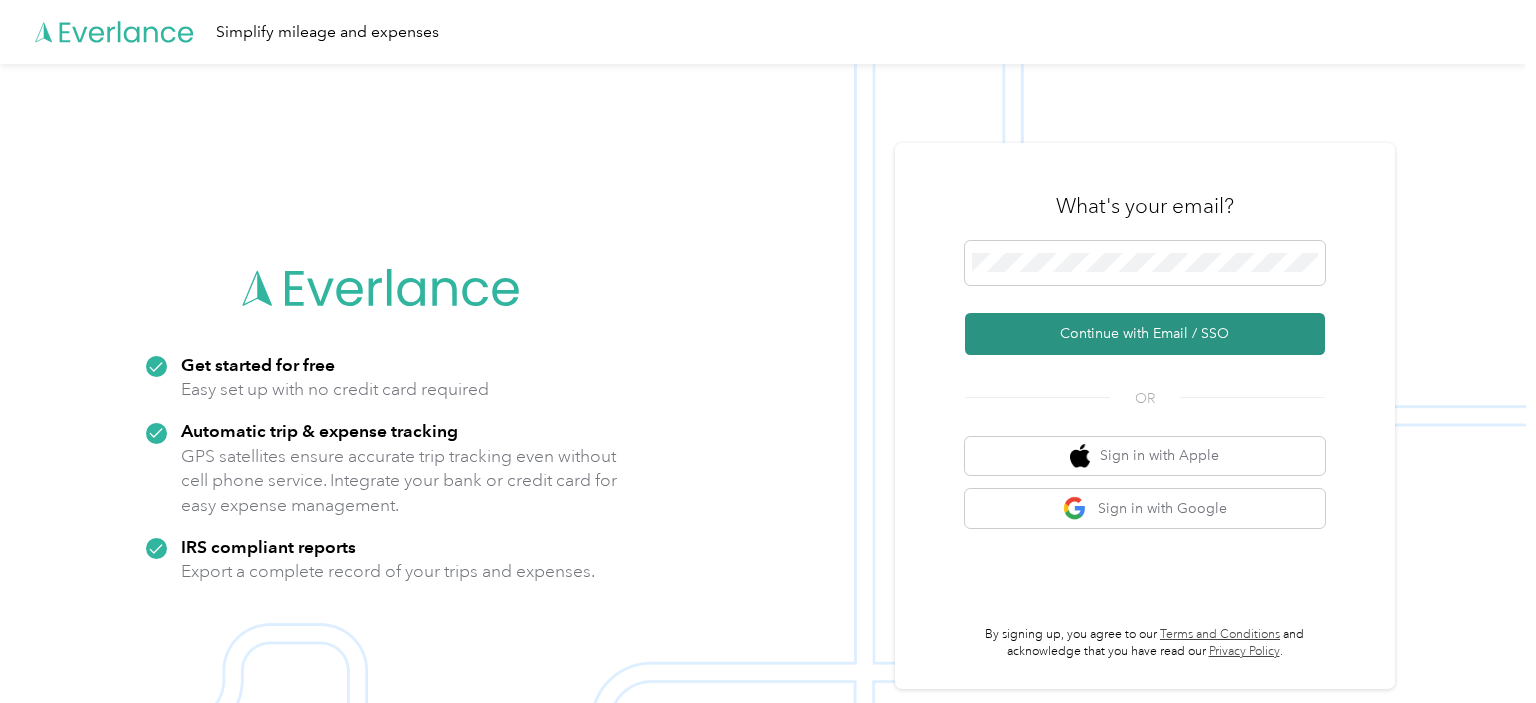 scroll, scrollTop: 0, scrollLeft: 0, axis: both 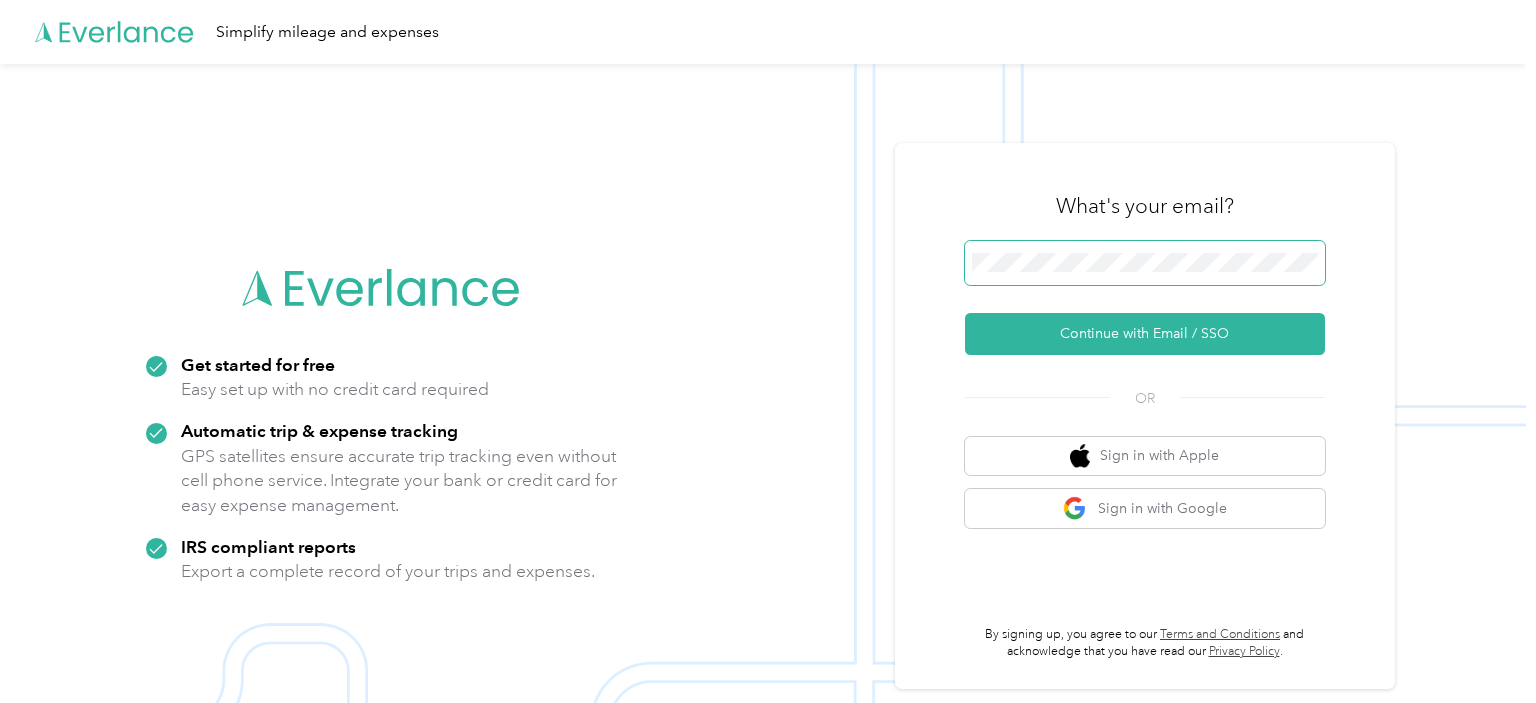 click at bounding box center (1145, 263) 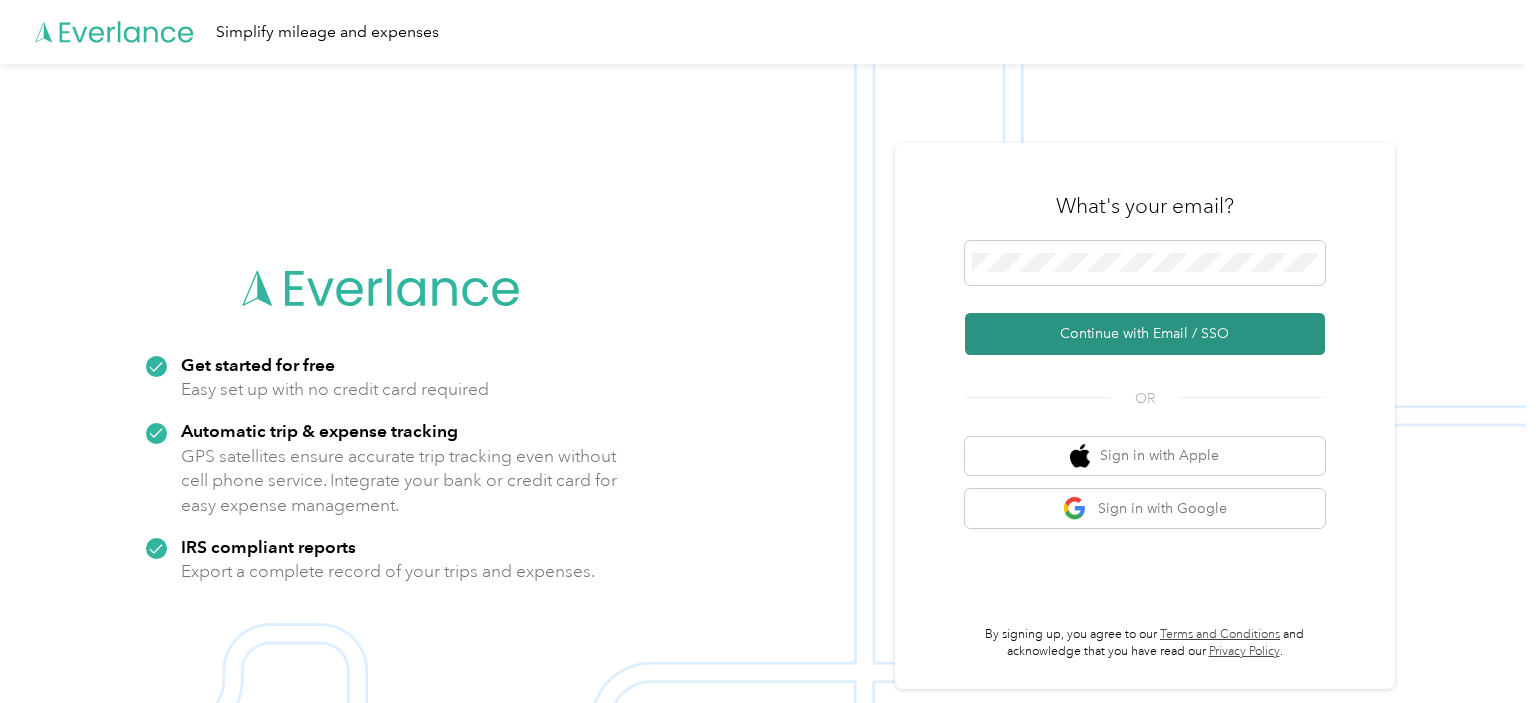 click on "Continue with Email / SSO" at bounding box center [1145, 334] 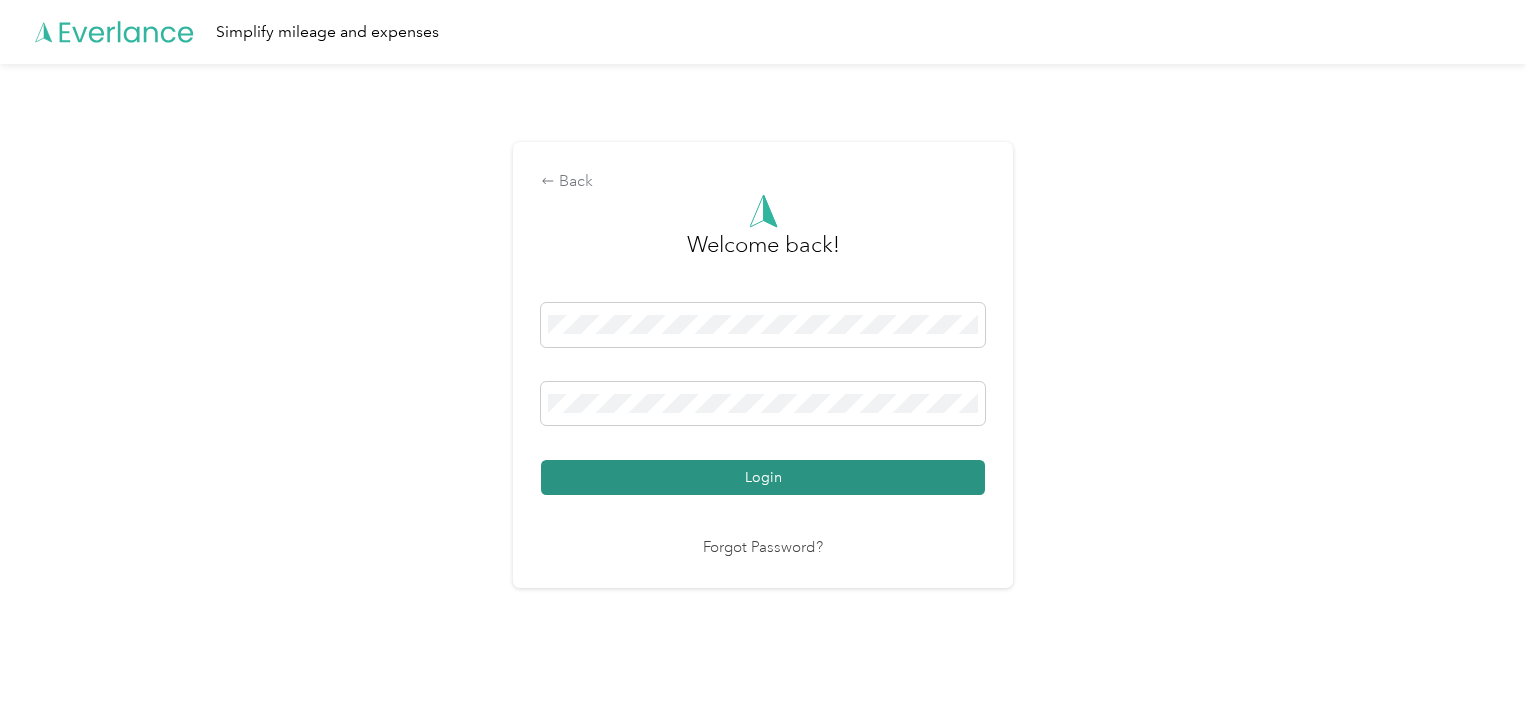 click on "Login" at bounding box center [763, 477] 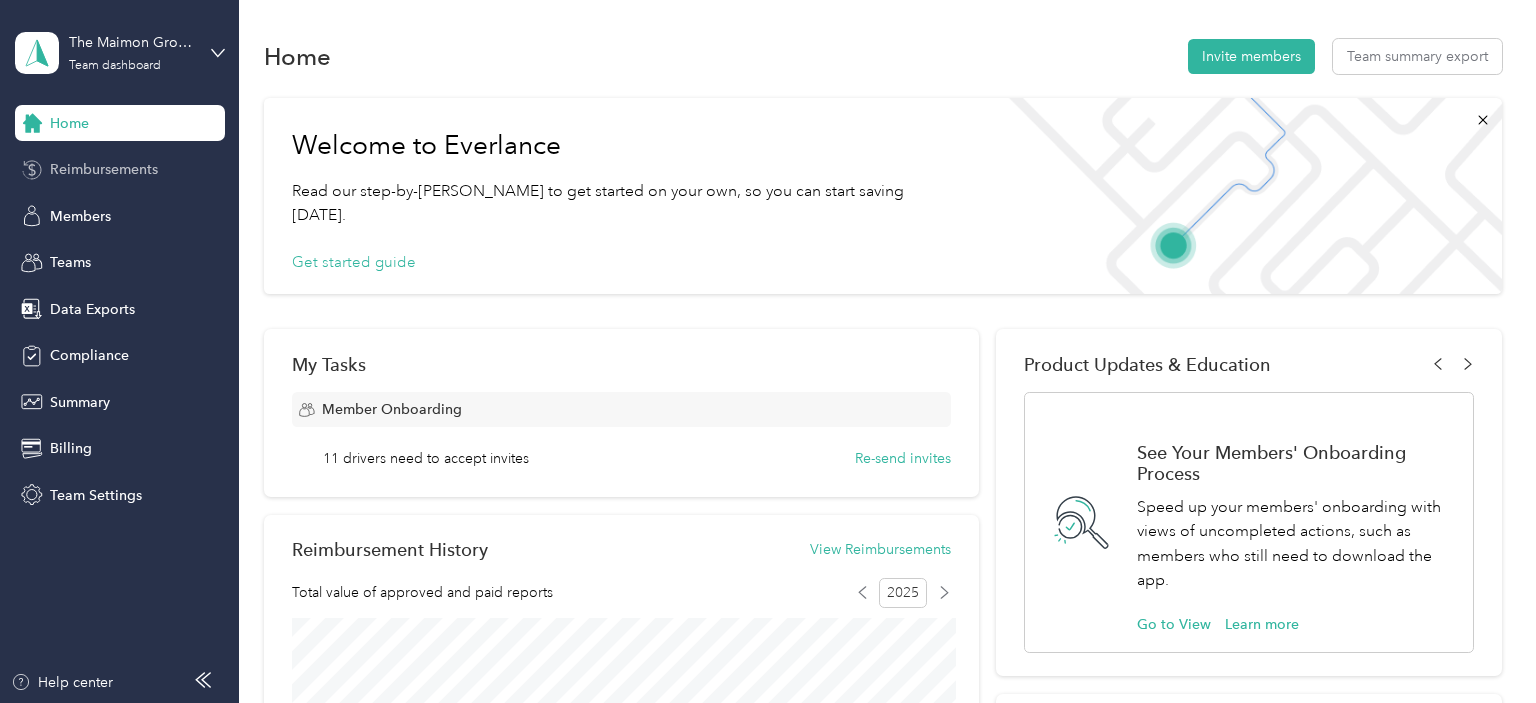 click on "Reimbursements" at bounding box center [104, 169] 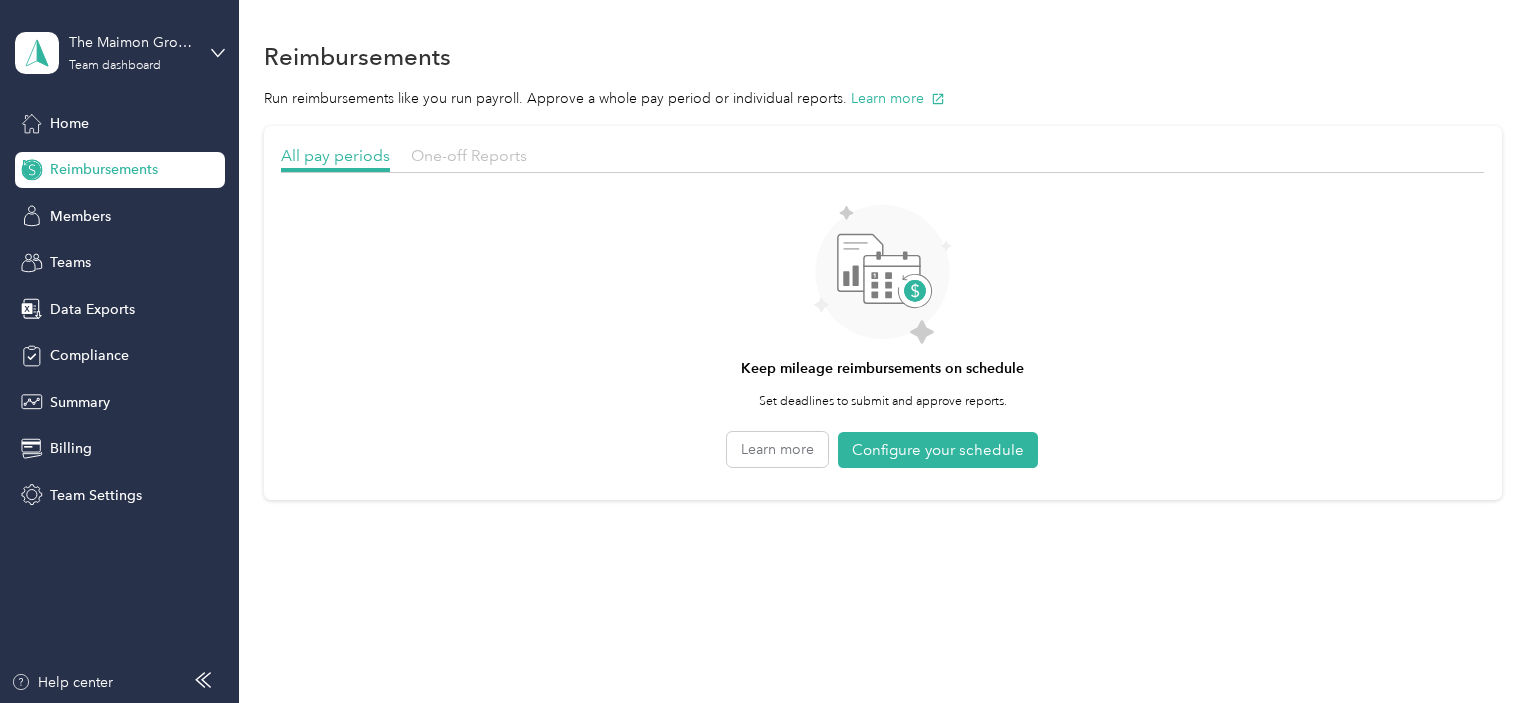 click on "One-off Reports" at bounding box center (469, 155) 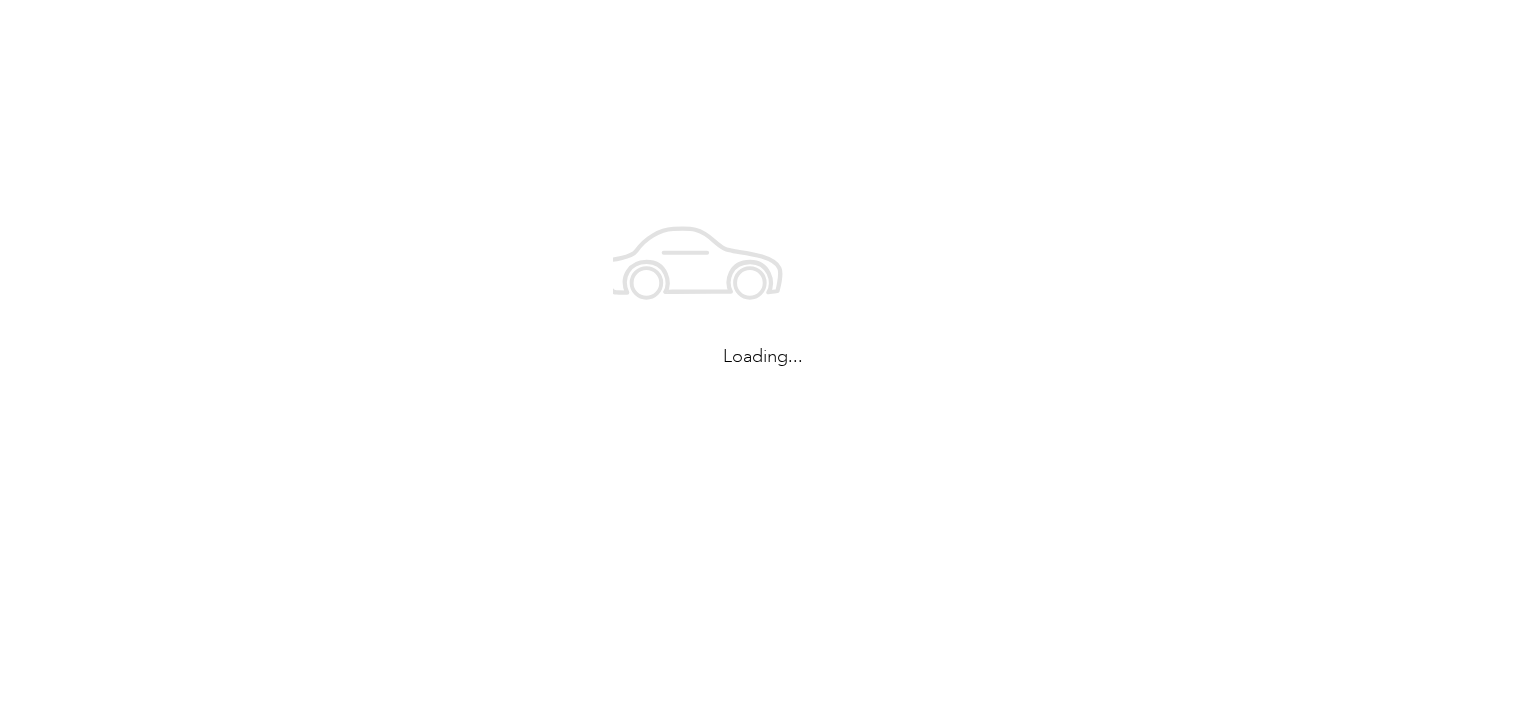 scroll, scrollTop: 0, scrollLeft: 0, axis: both 